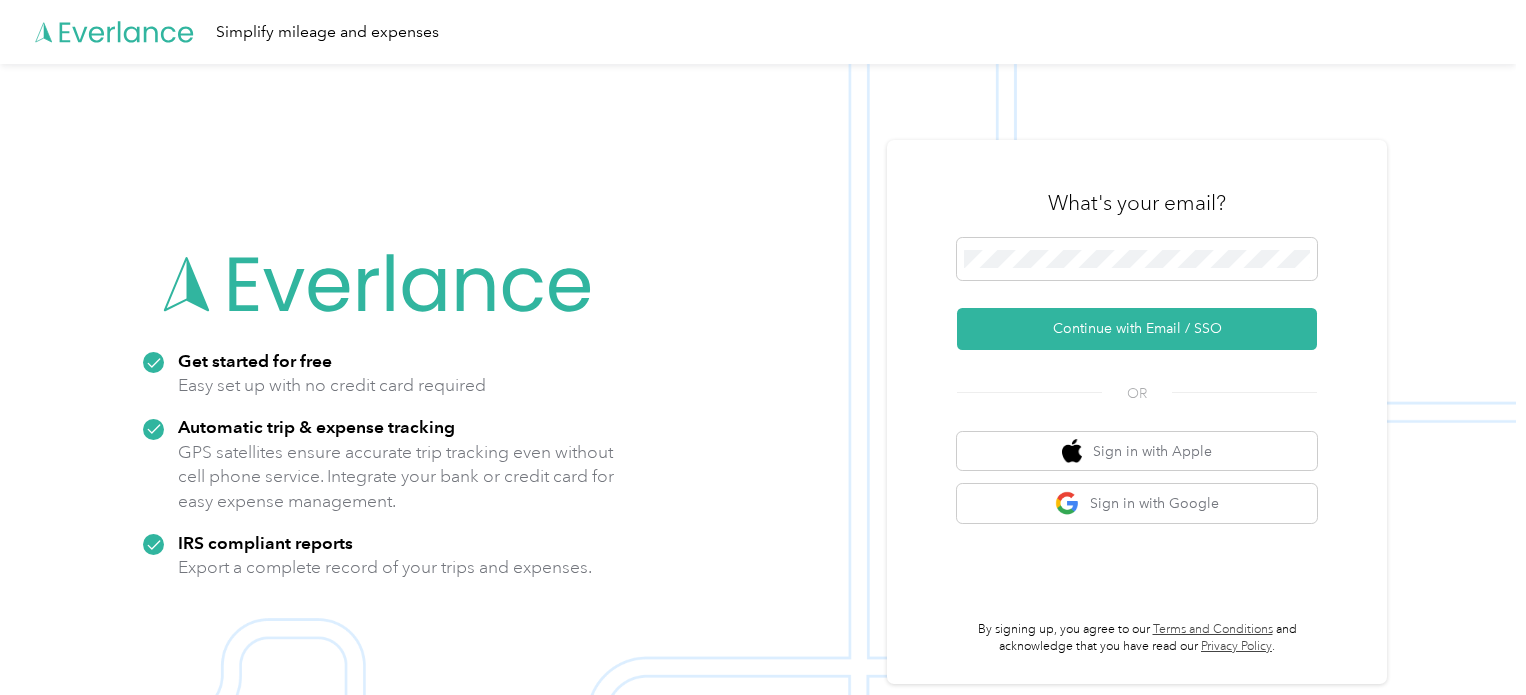 scroll, scrollTop: 0, scrollLeft: 0, axis: both 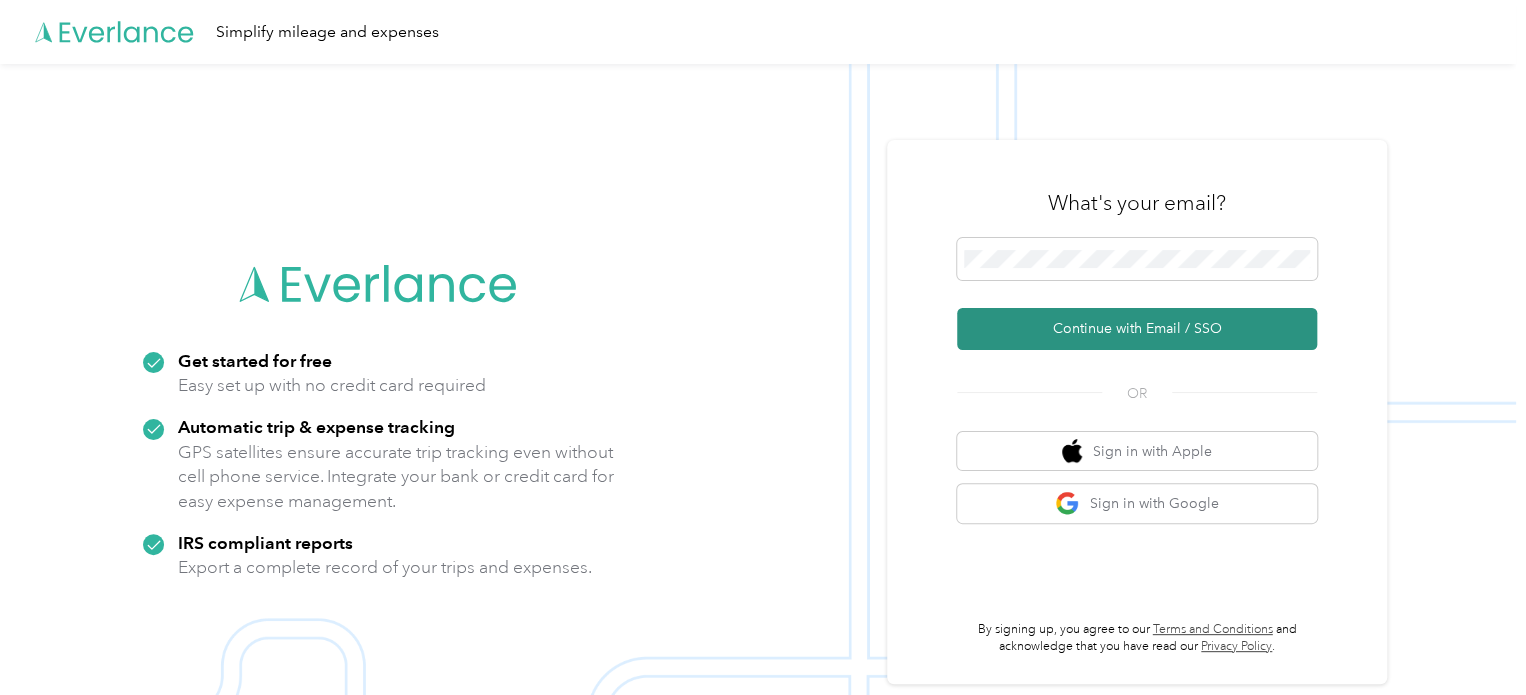 click on "Continue with Email / SSO" at bounding box center (1137, 329) 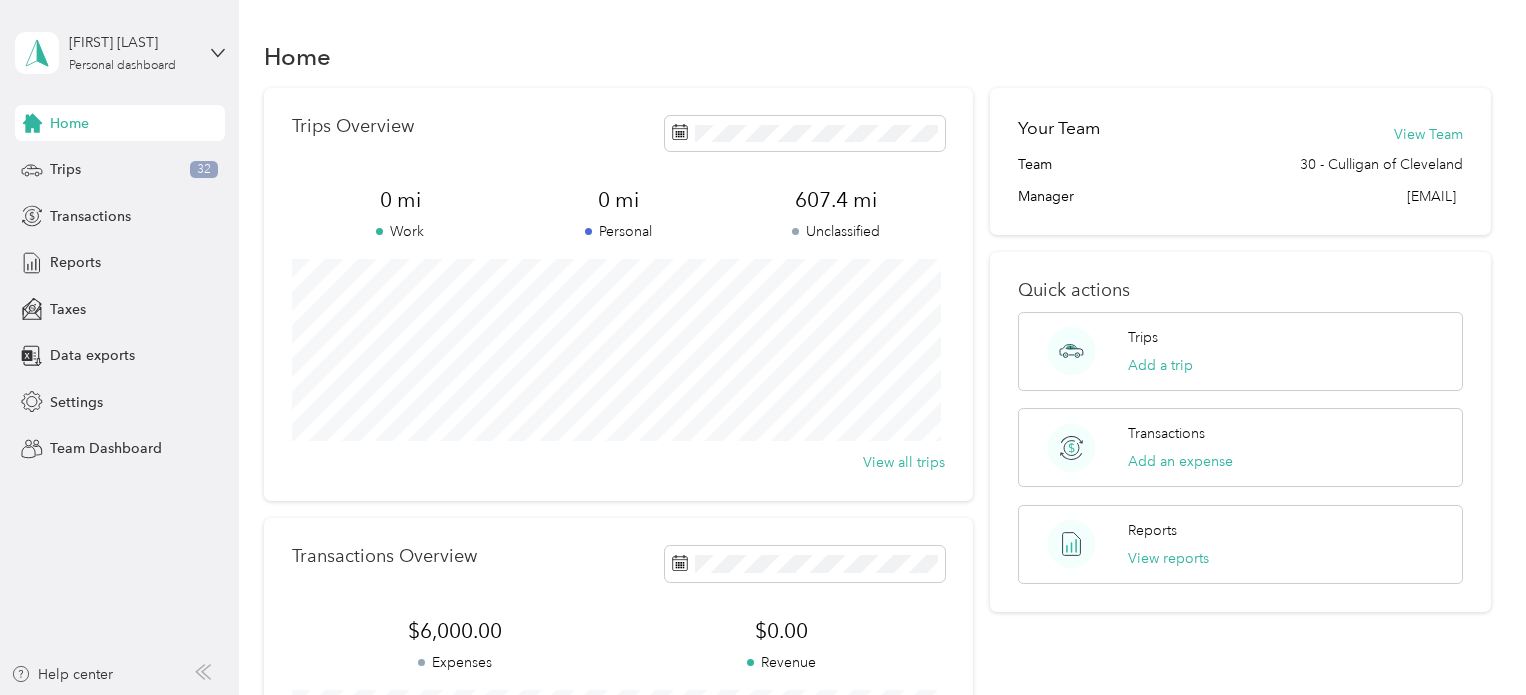 scroll, scrollTop: 0, scrollLeft: 0, axis: both 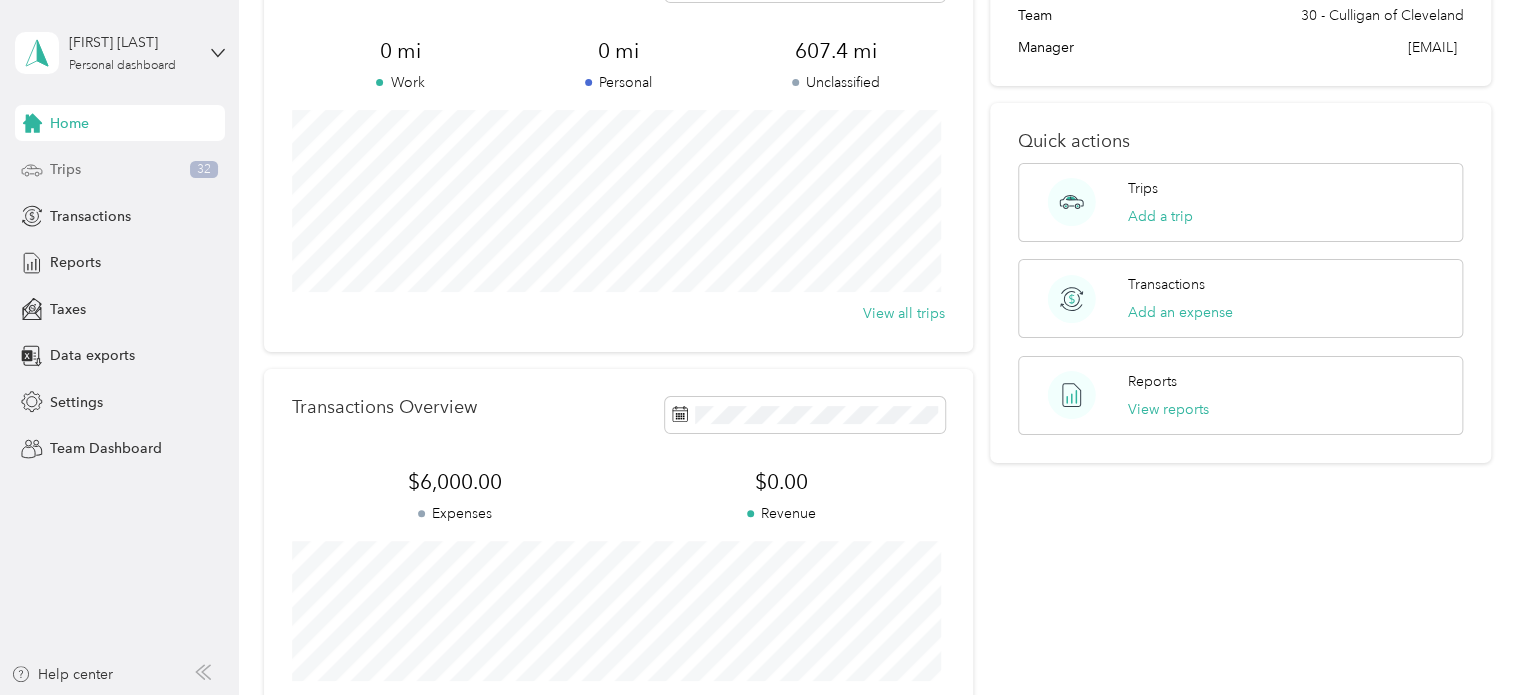 click on "Trips" at bounding box center [65, 169] 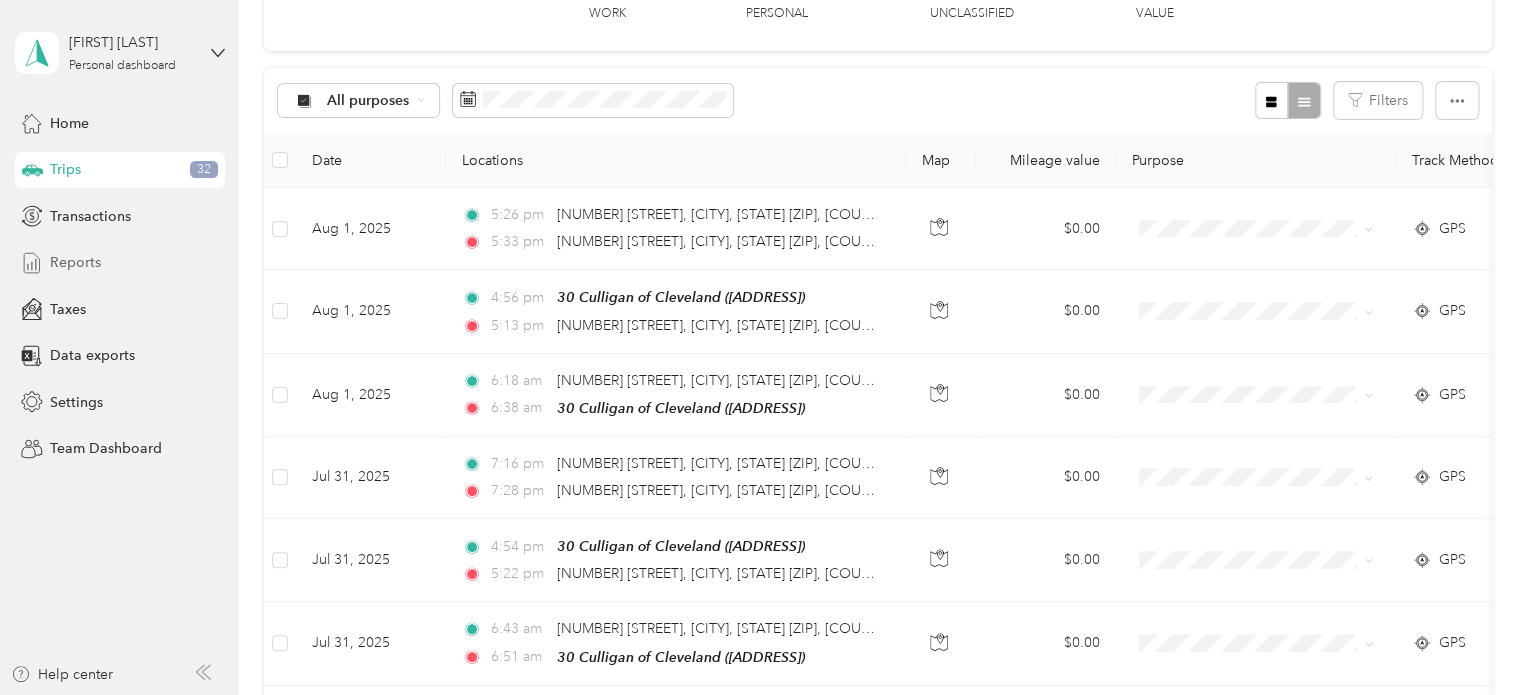 click on "Reports" at bounding box center [120, 263] 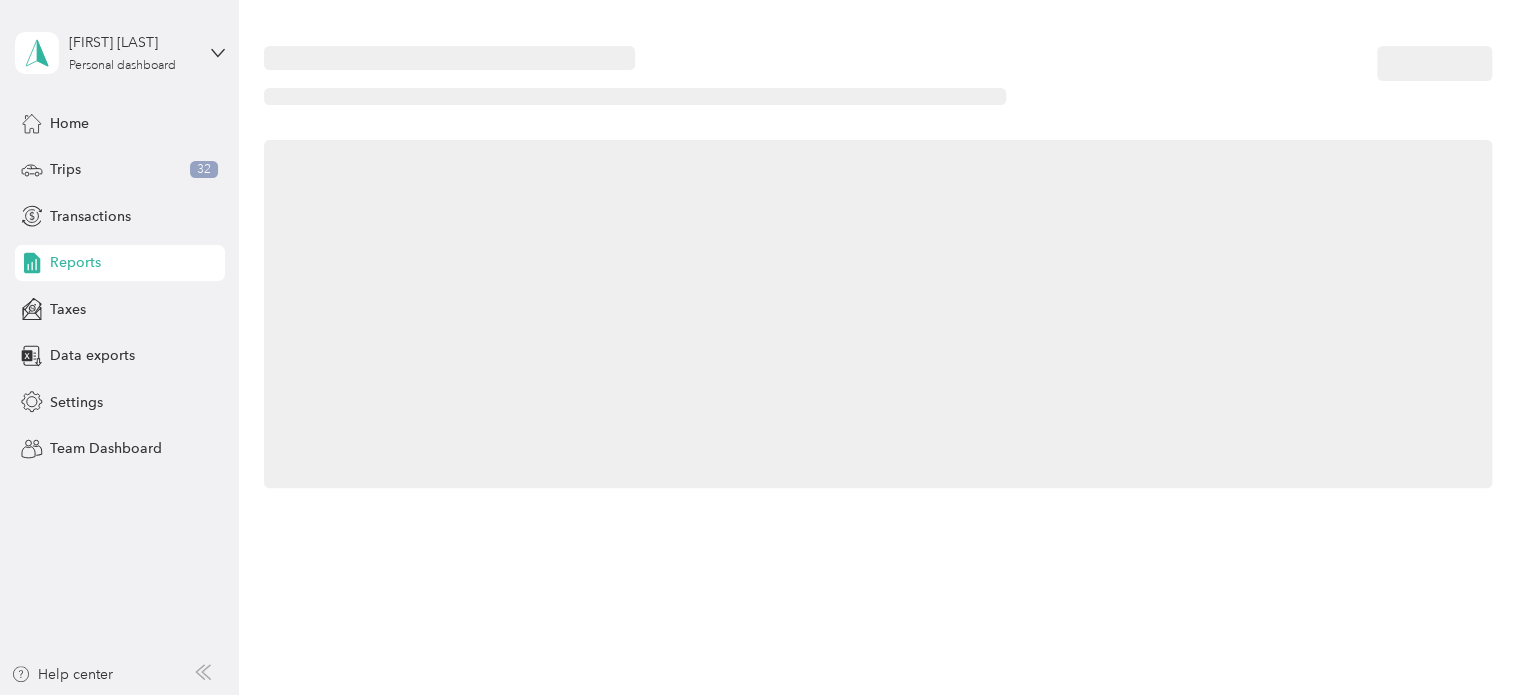 scroll, scrollTop: 0, scrollLeft: 0, axis: both 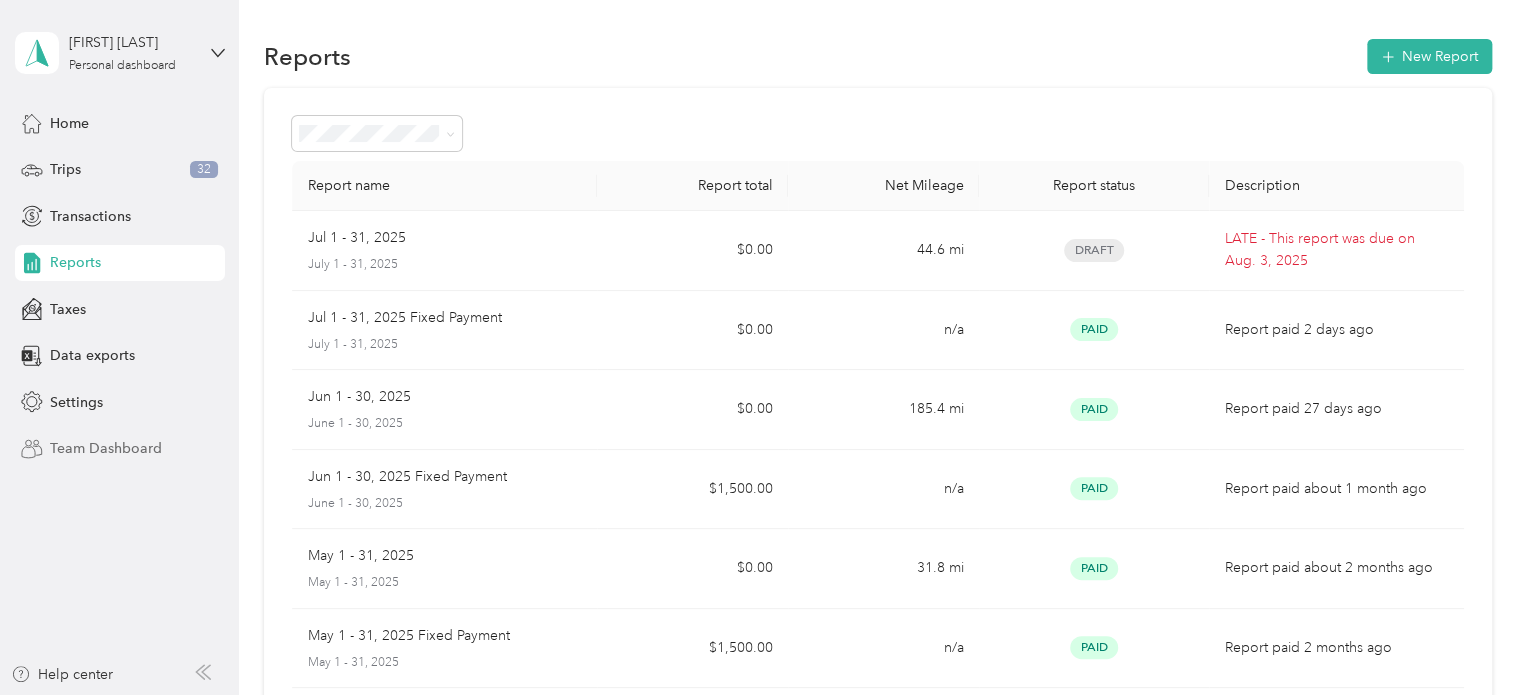 click on "Team Dashboard" at bounding box center [106, 448] 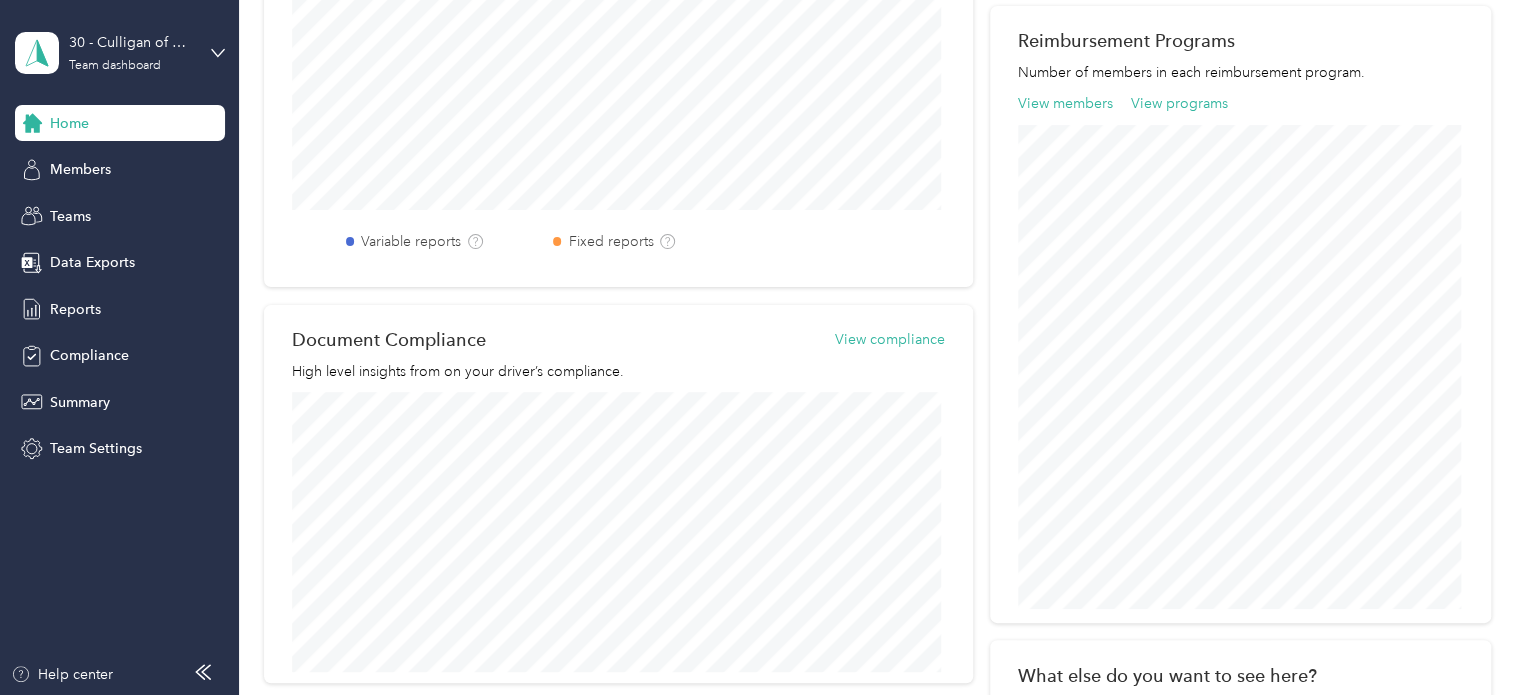 scroll, scrollTop: 687, scrollLeft: 0, axis: vertical 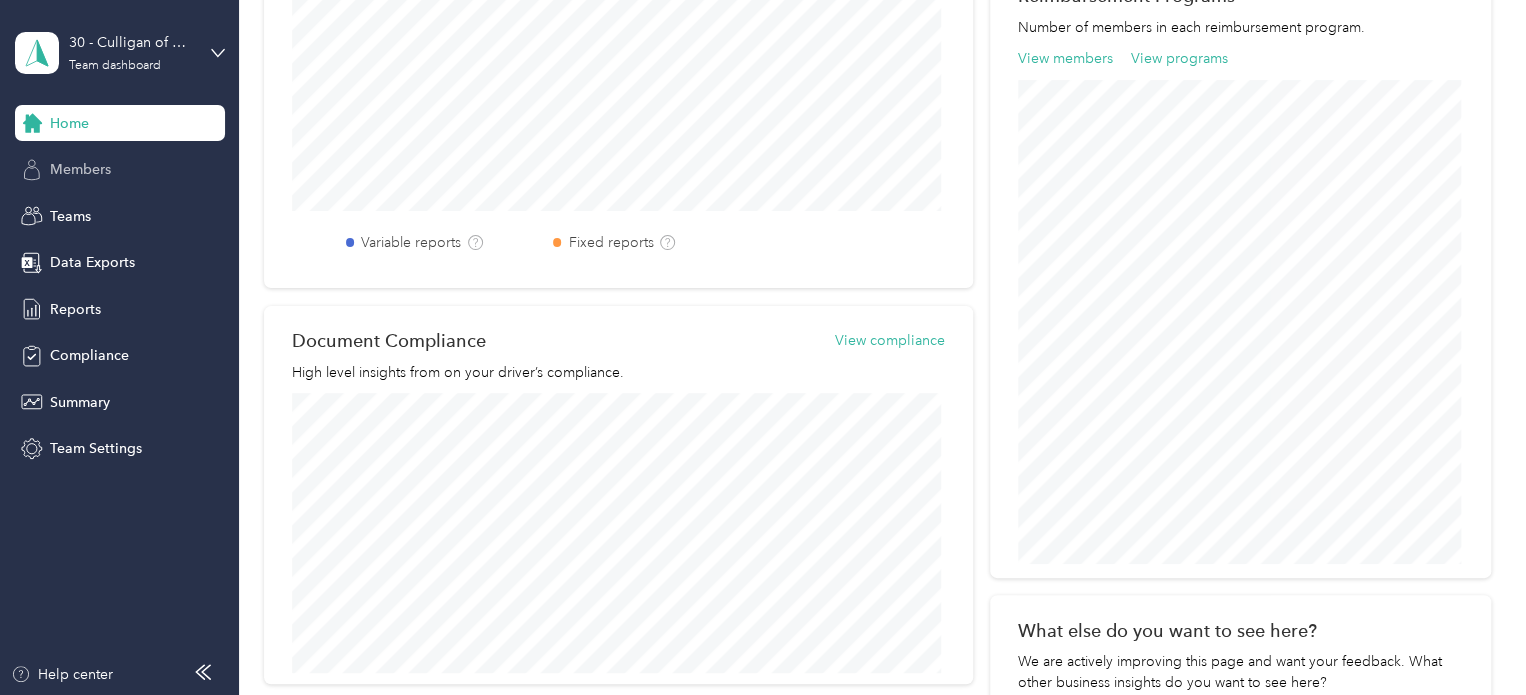 click on "Members" at bounding box center [80, 169] 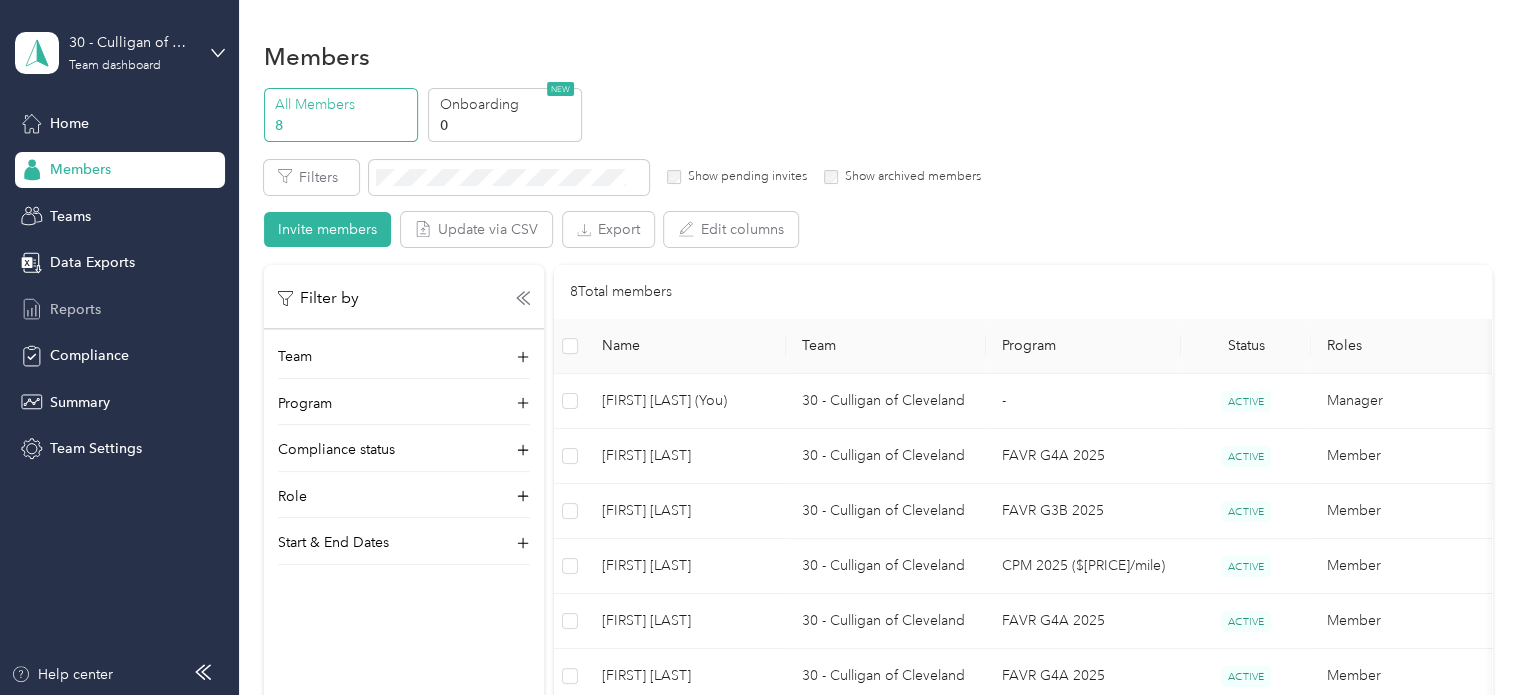 click on "Reports" at bounding box center (75, 309) 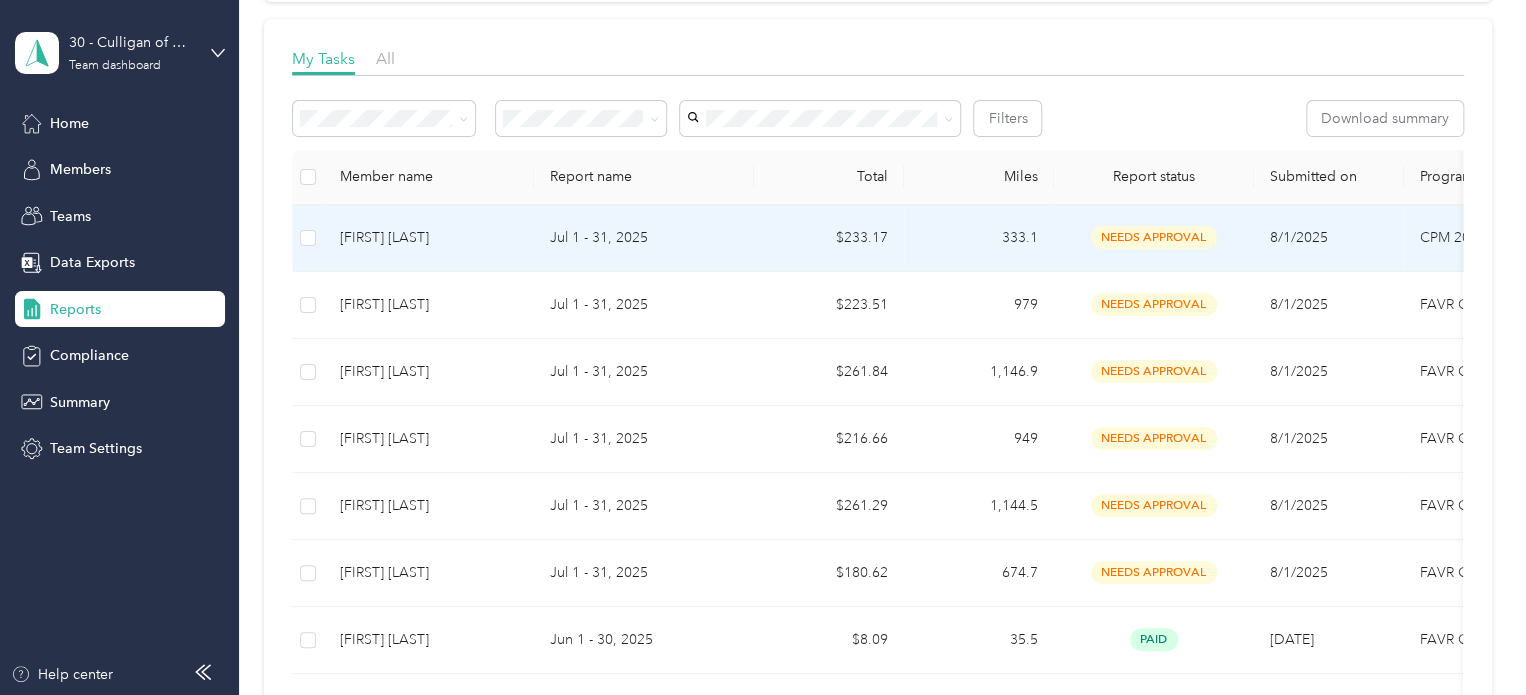 scroll, scrollTop: 279, scrollLeft: 0, axis: vertical 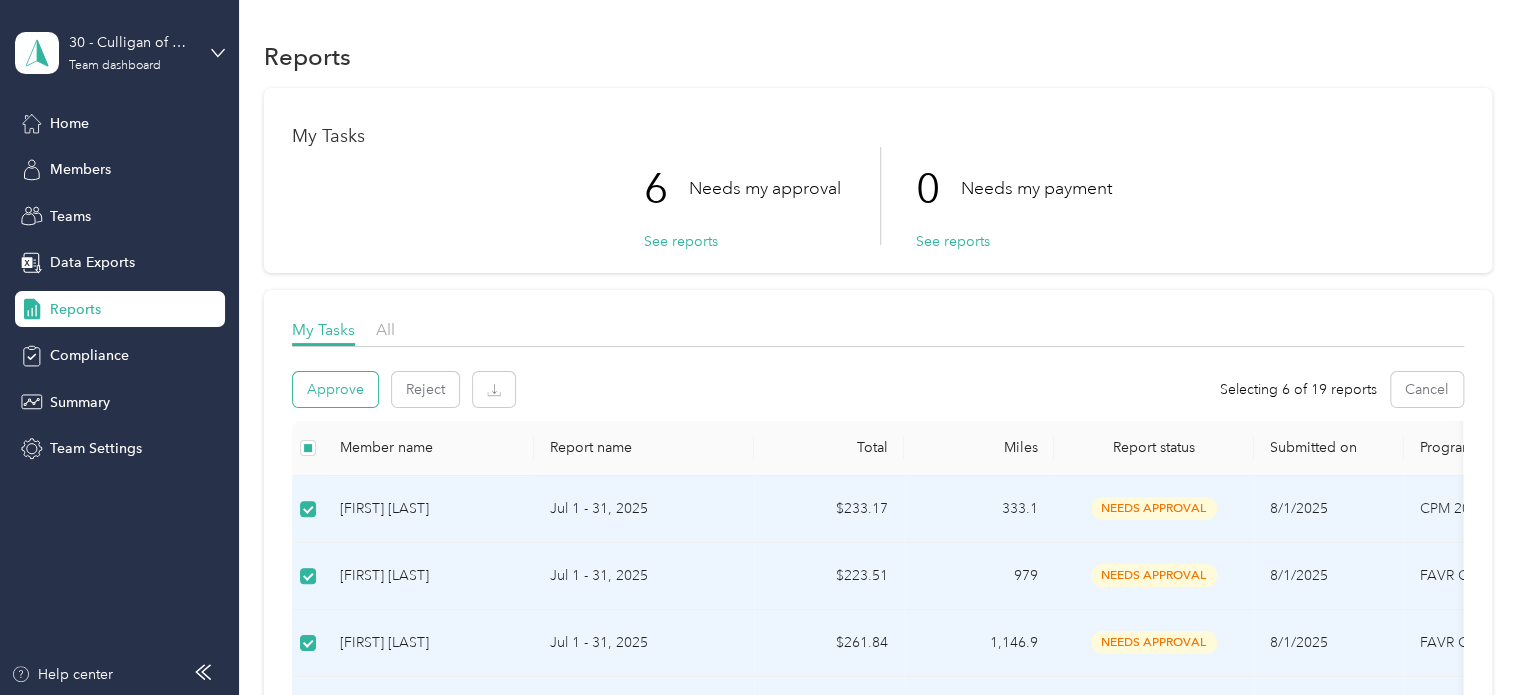 click on "Approve" at bounding box center (335, 389) 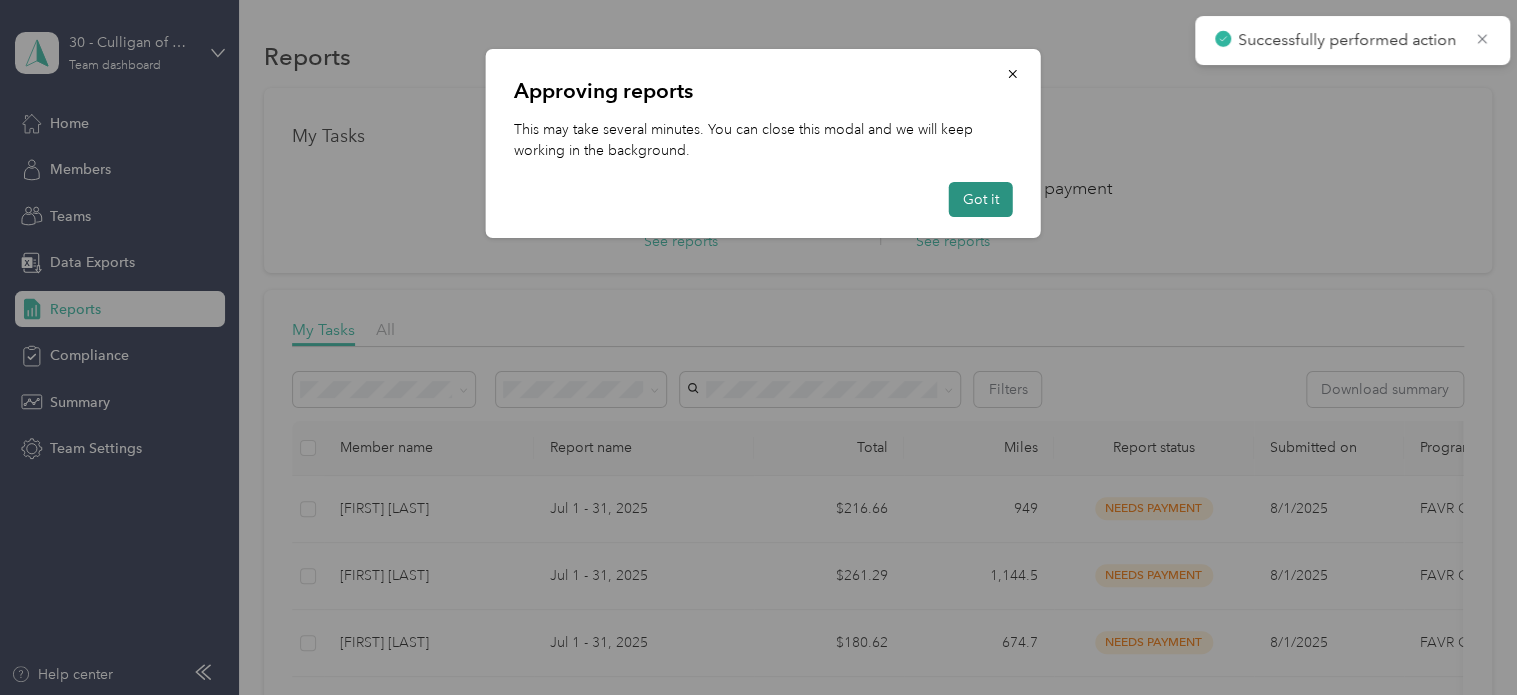 click on "Got it" at bounding box center (981, 199) 